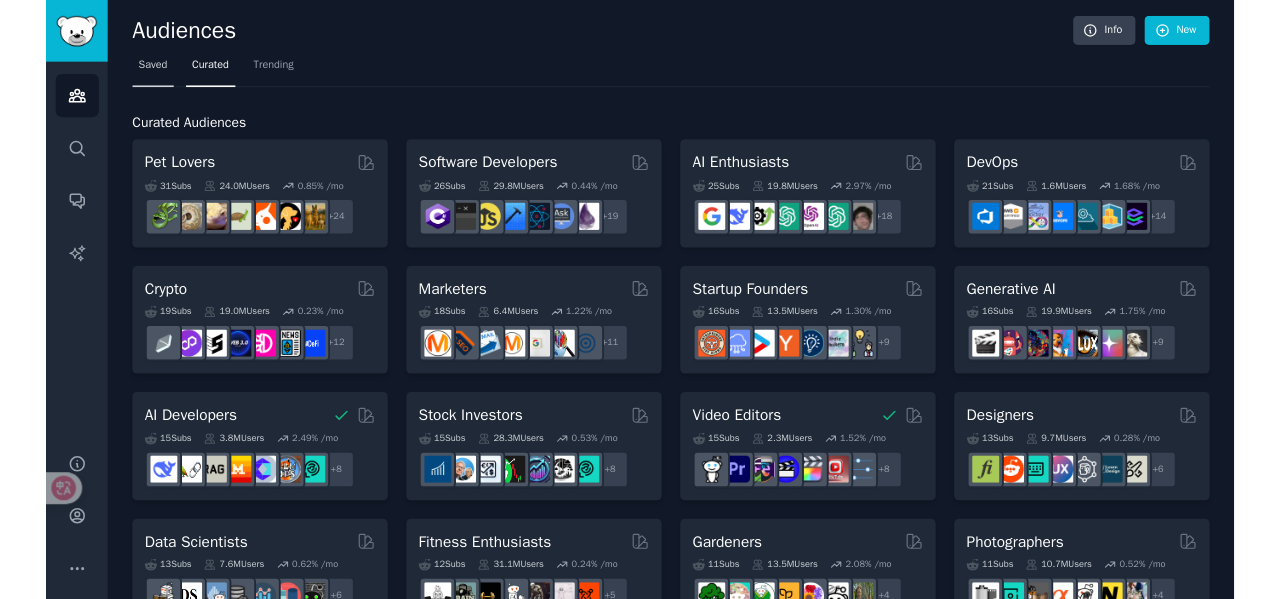 scroll, scrollTop: 0, scrollLeft: 0, axis: both 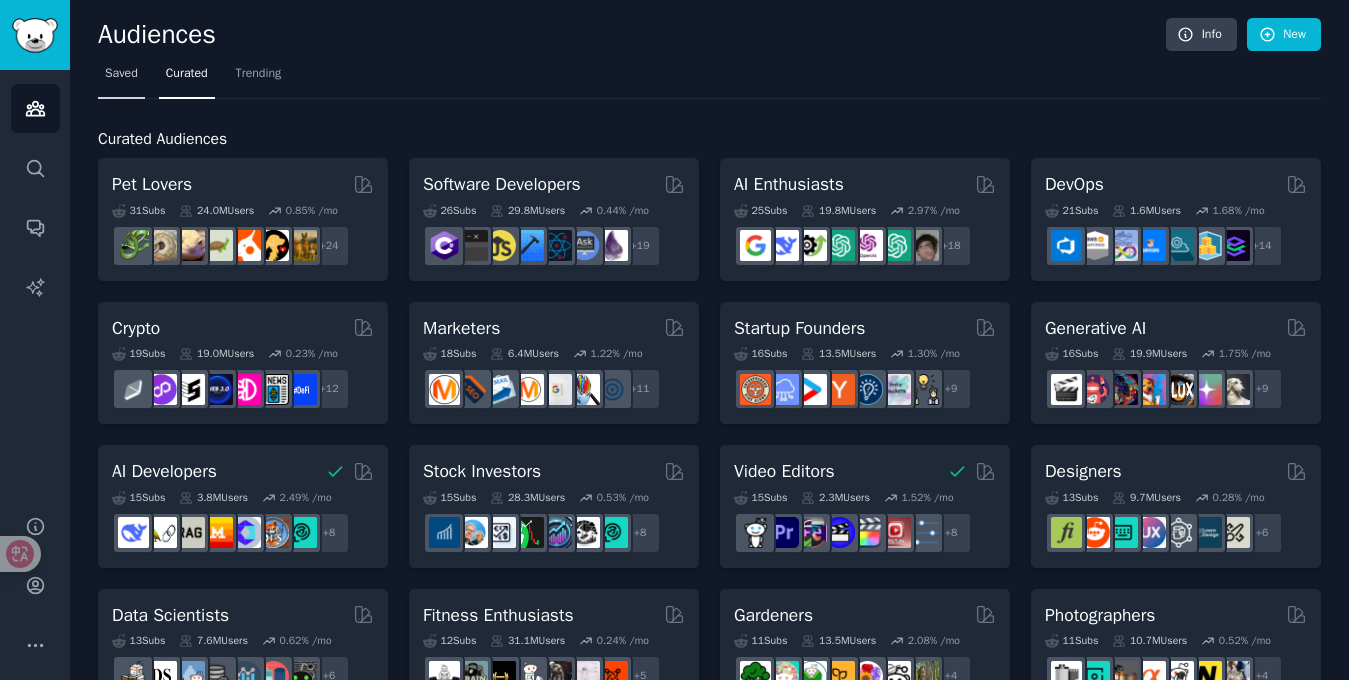 click on "Saved" at bounding box center [121, 74] 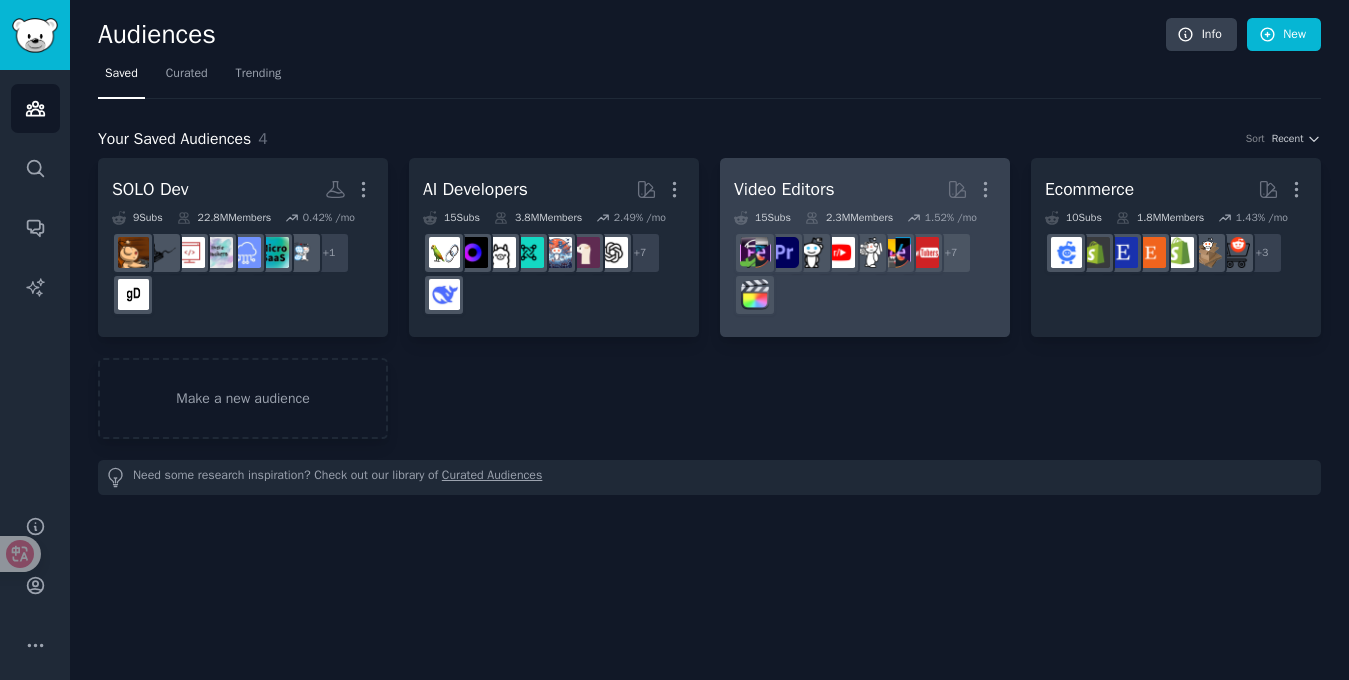 click on "Video Editors" at bounding box center (784, 189) 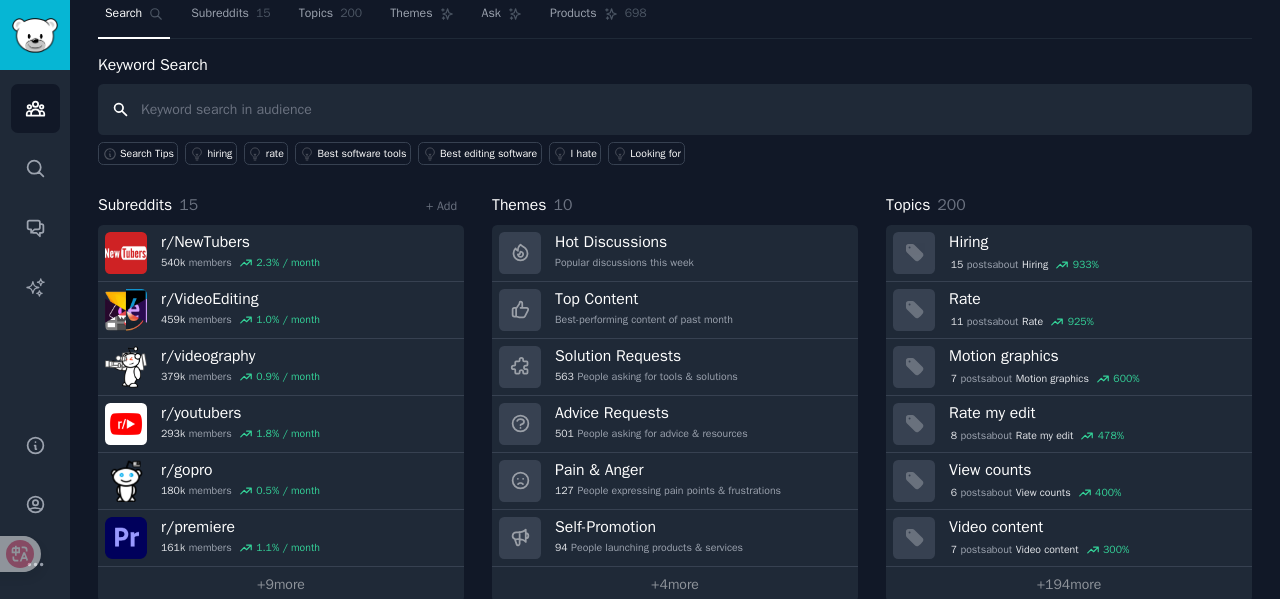 scroll, scrollTop: 91, scrollLeft: 0, axis: vertical 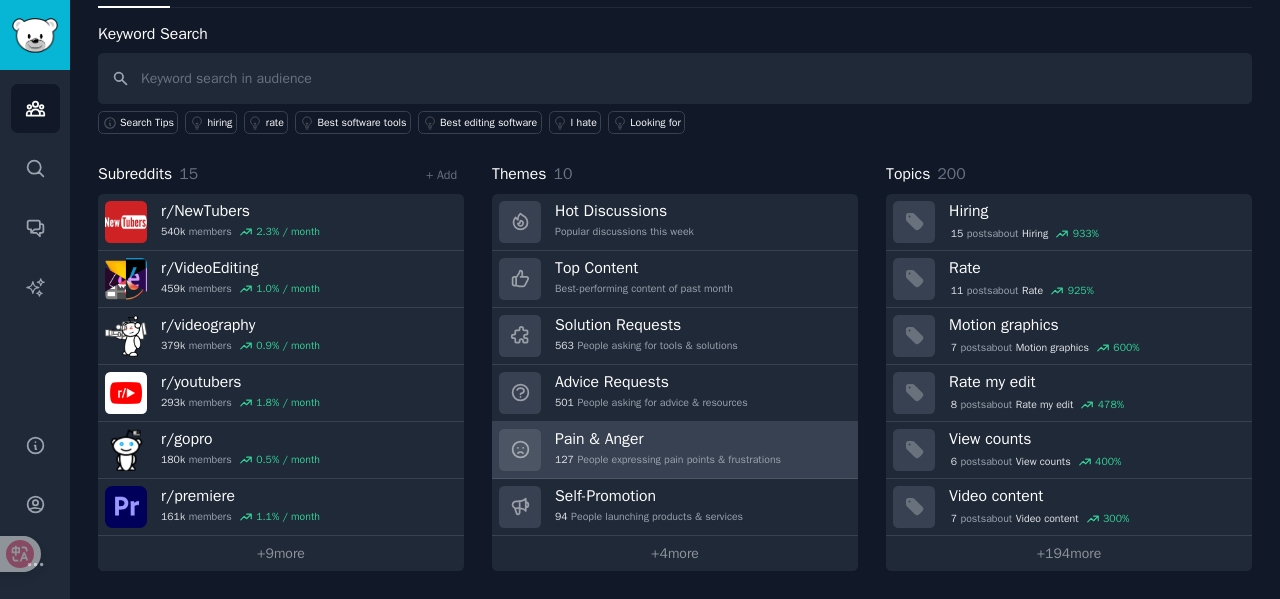 click on "Pain & Anger" at bounding box center [668, 439] 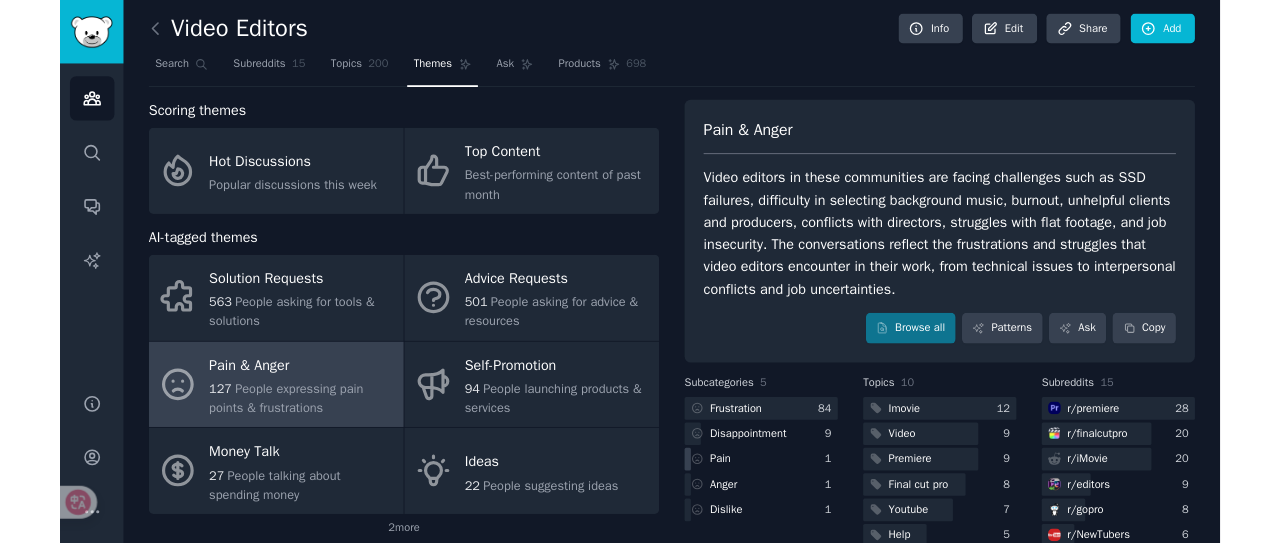 scroll, scrollTop: 0, scrollLeft: 0, axis: both 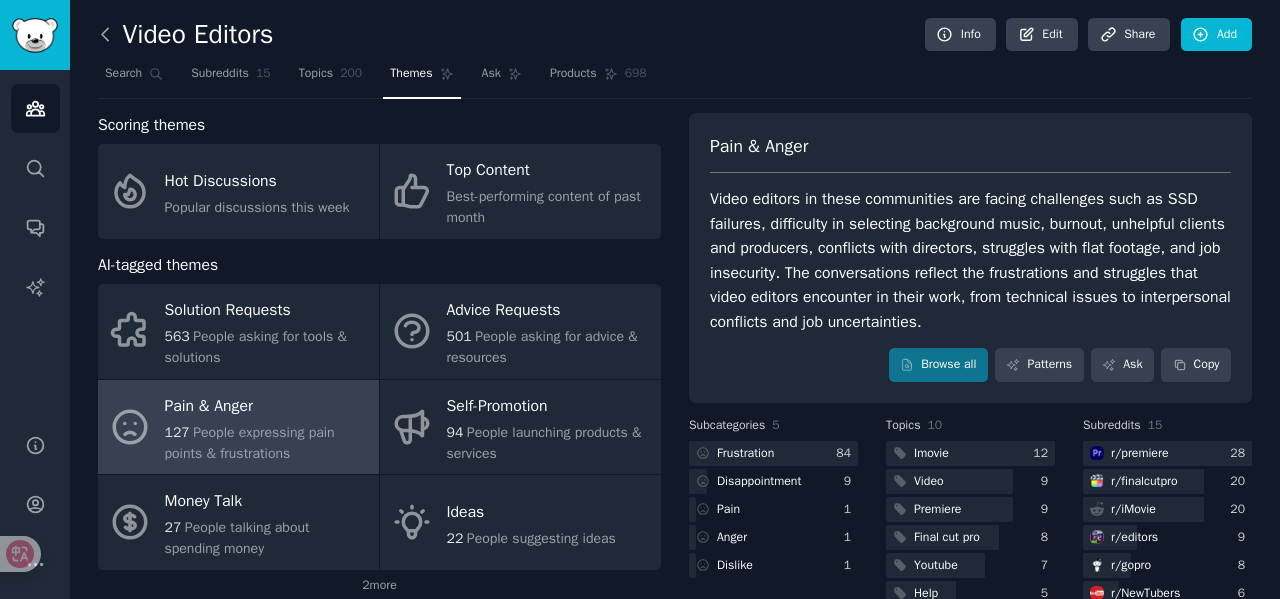 click 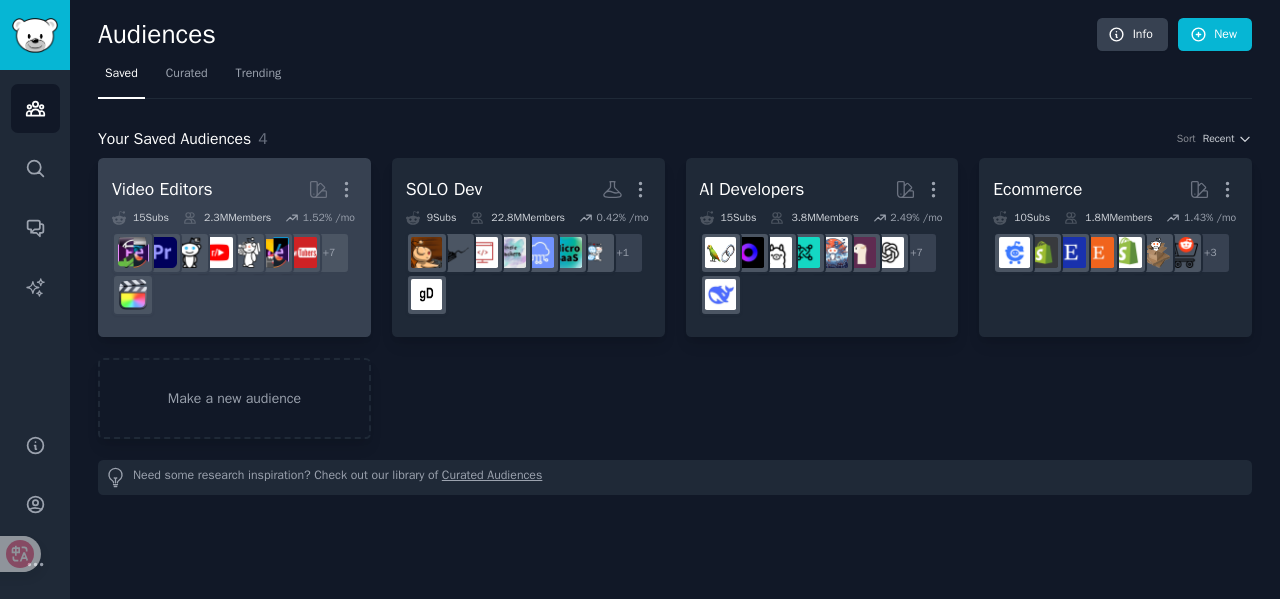 click on "Video Editors" at bounding box center [162, 189] 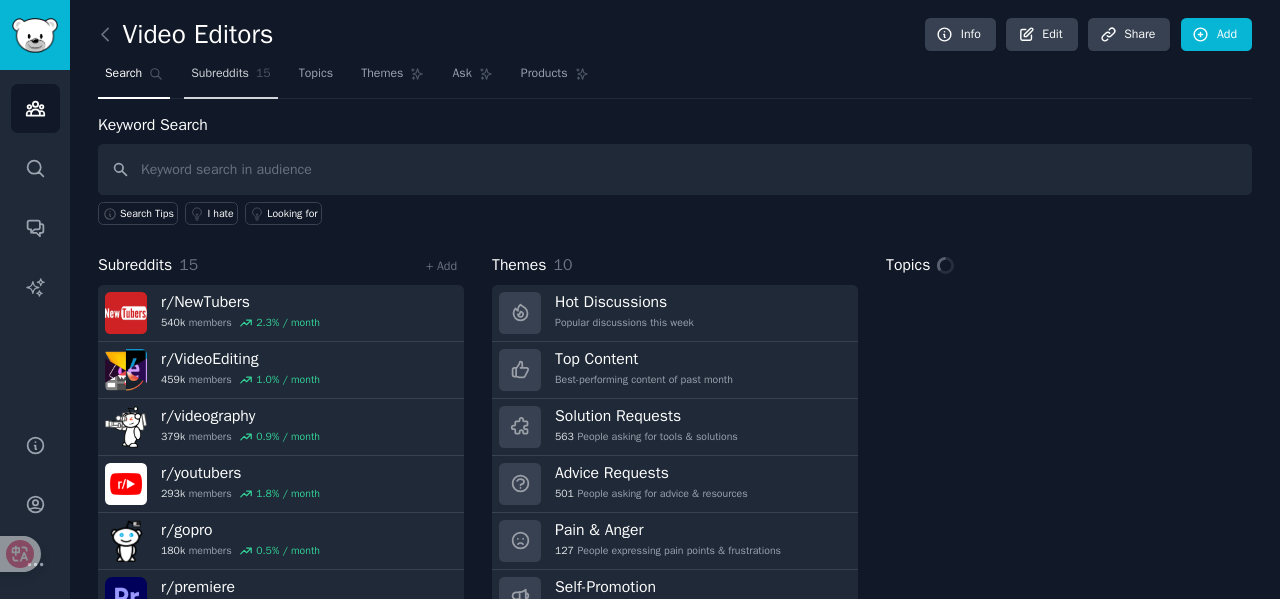 click on "Subreddits" at bounding box center [220, 74] 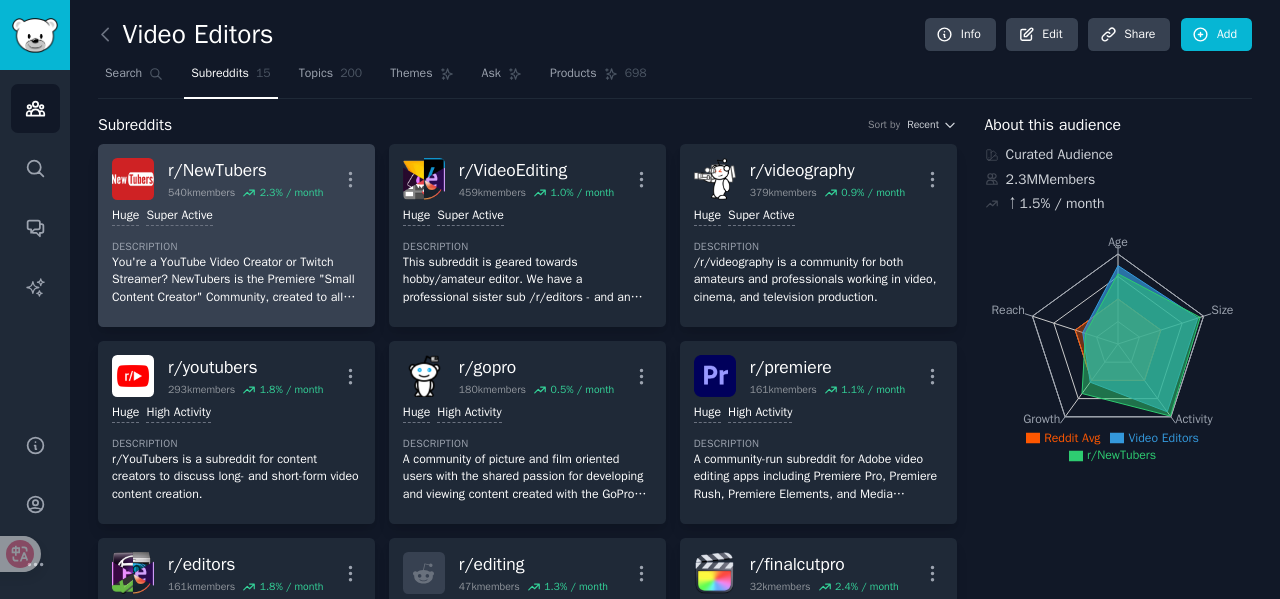 click on "r/ NewTubers" at bounding box center (245, 170) 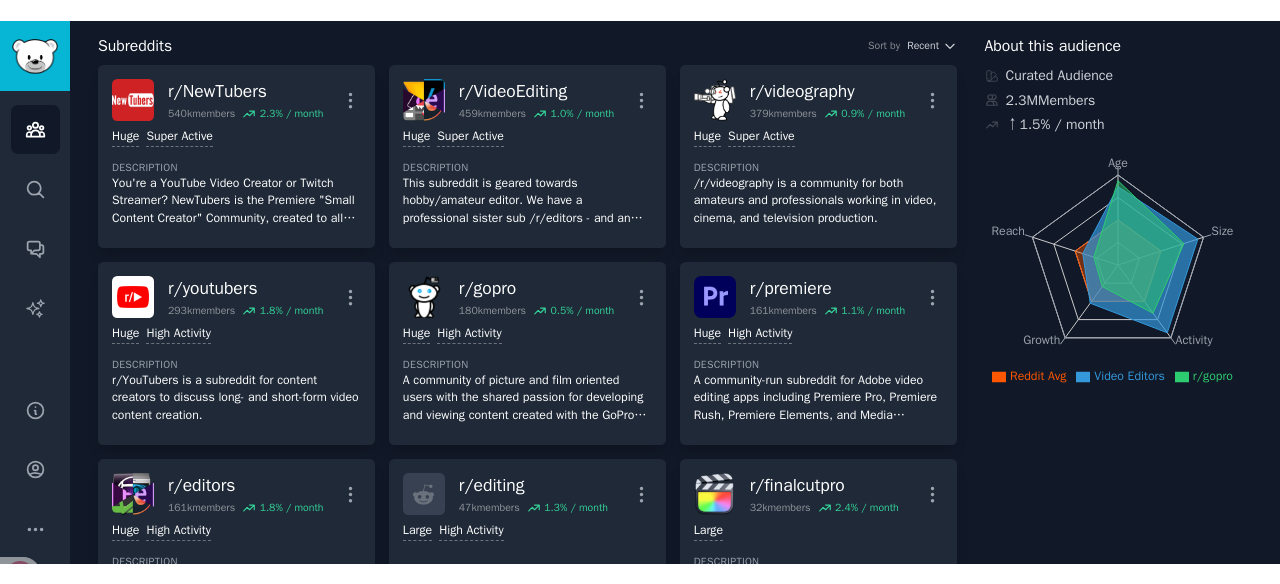 scroll, scrollTop: 0, scrollLeft: 0, axis: both 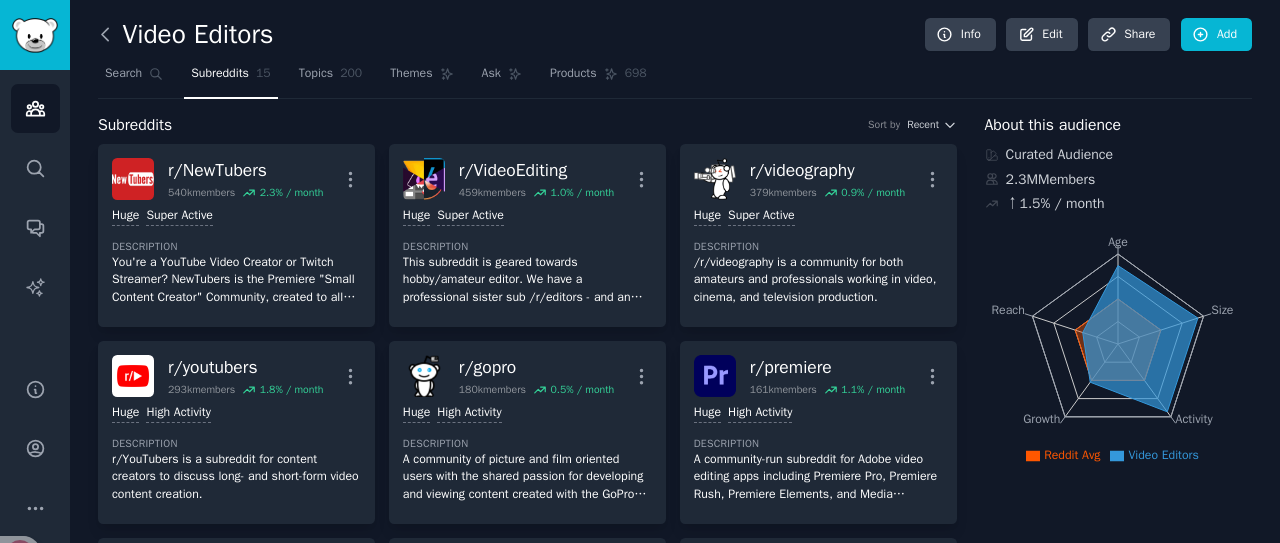 click 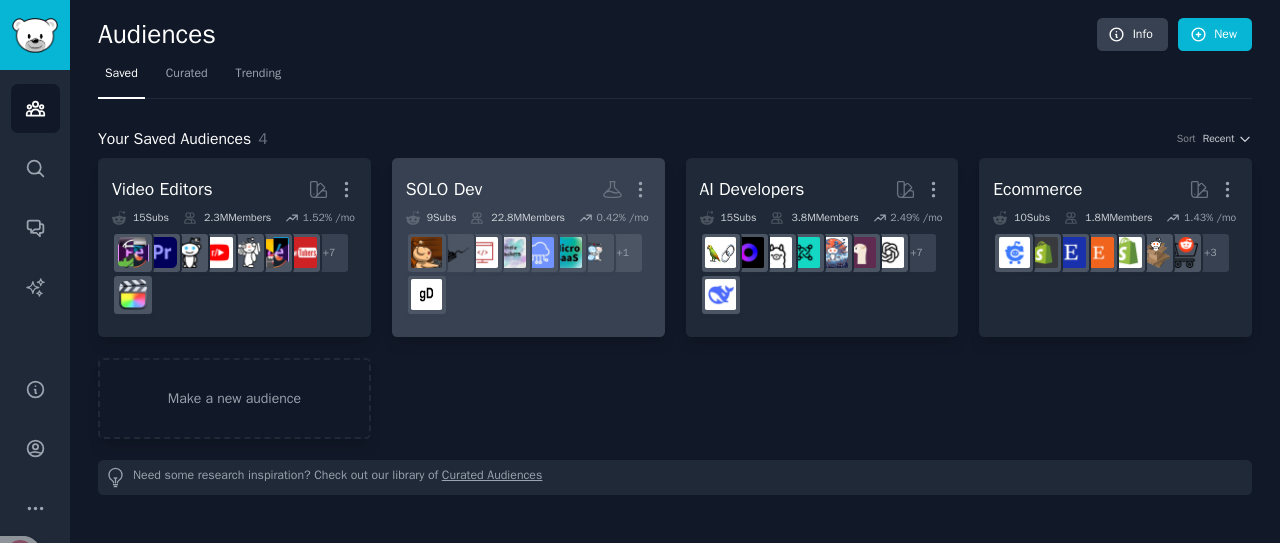 click on "SOLO Dev" at bounding box center [444, 189] 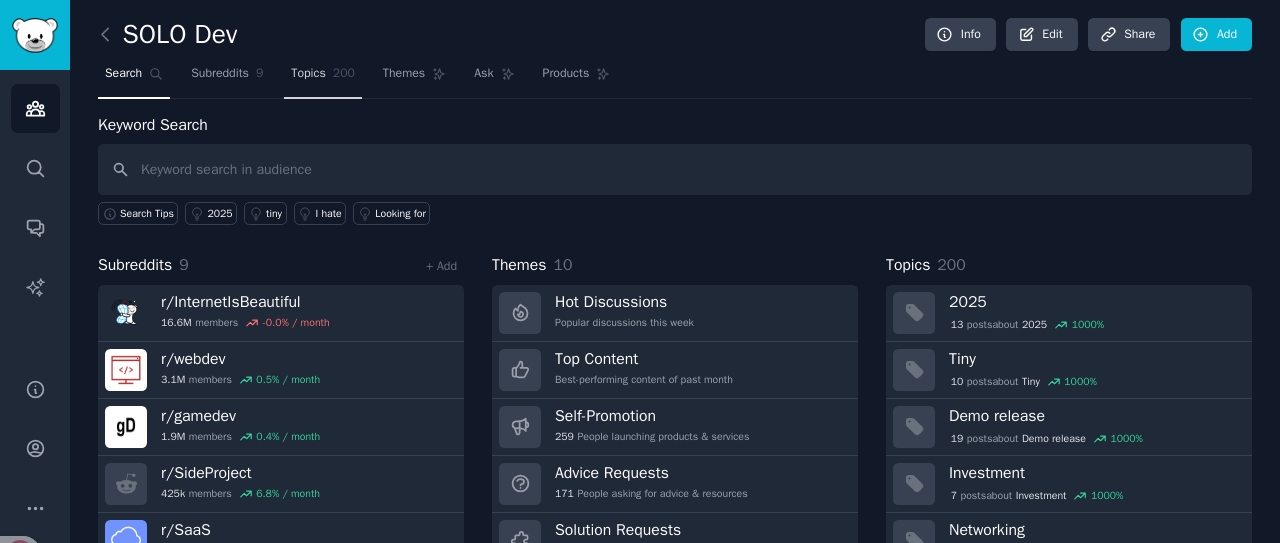 click on "200" 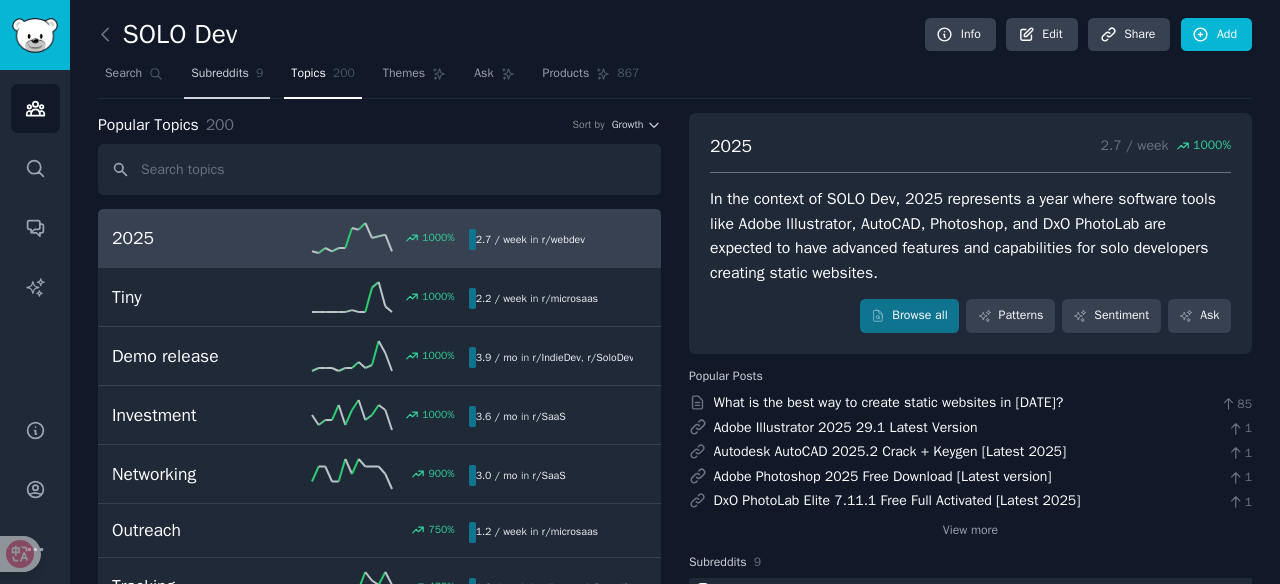 click on "Subreddits" at bounding box center (220, 74) 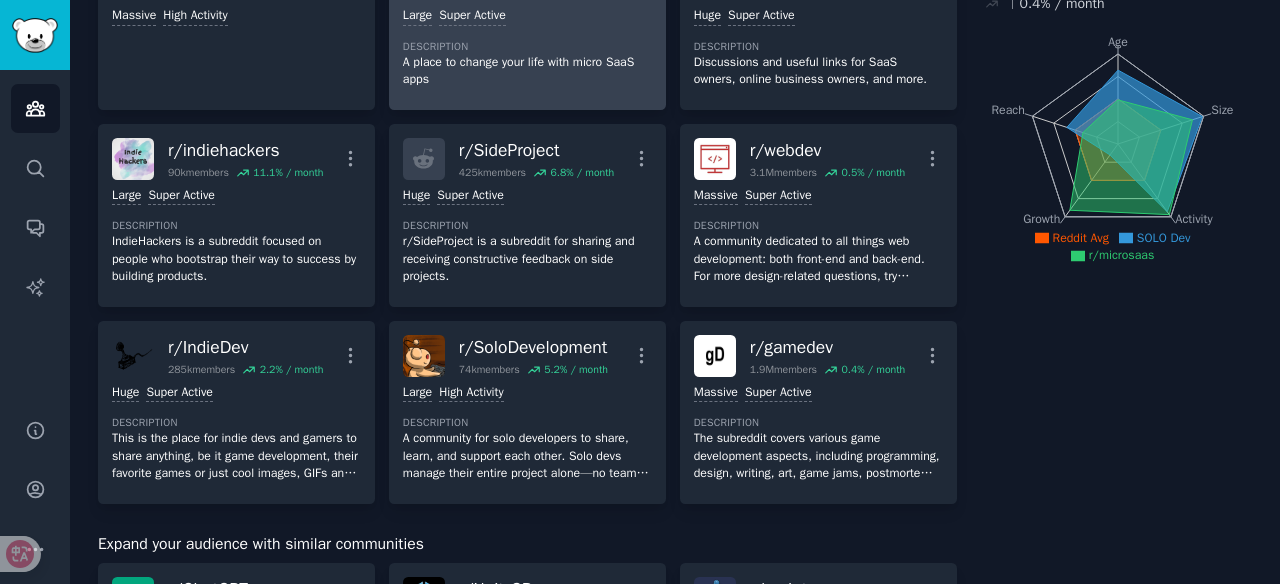 scroll, scrollTop: 0, scrollLeft: 0, axis: both 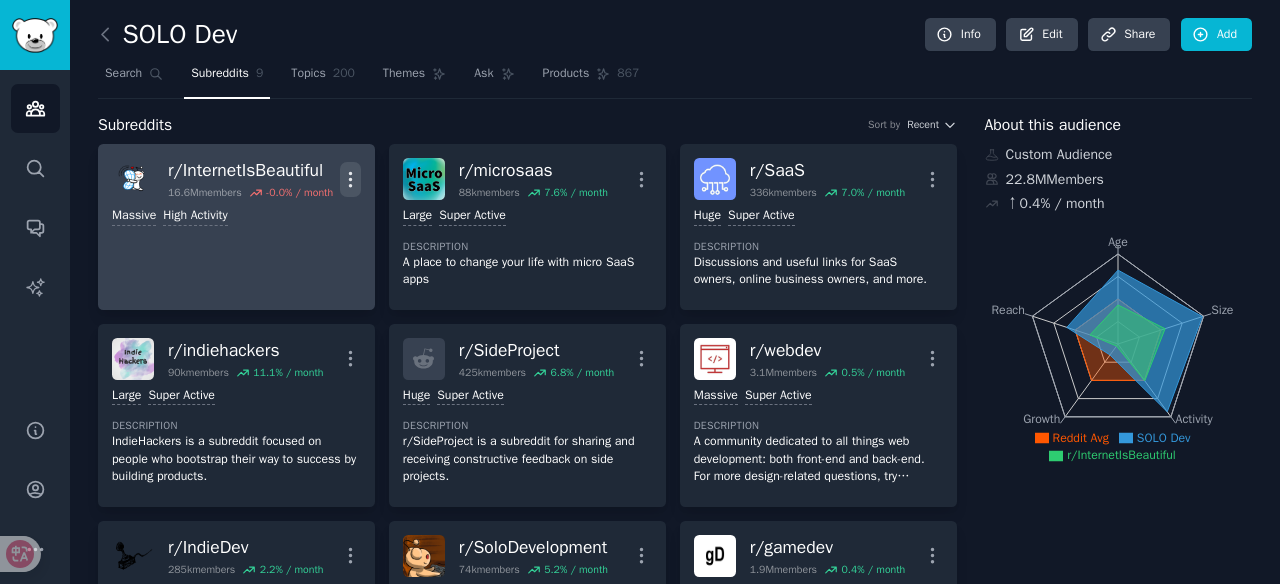 click 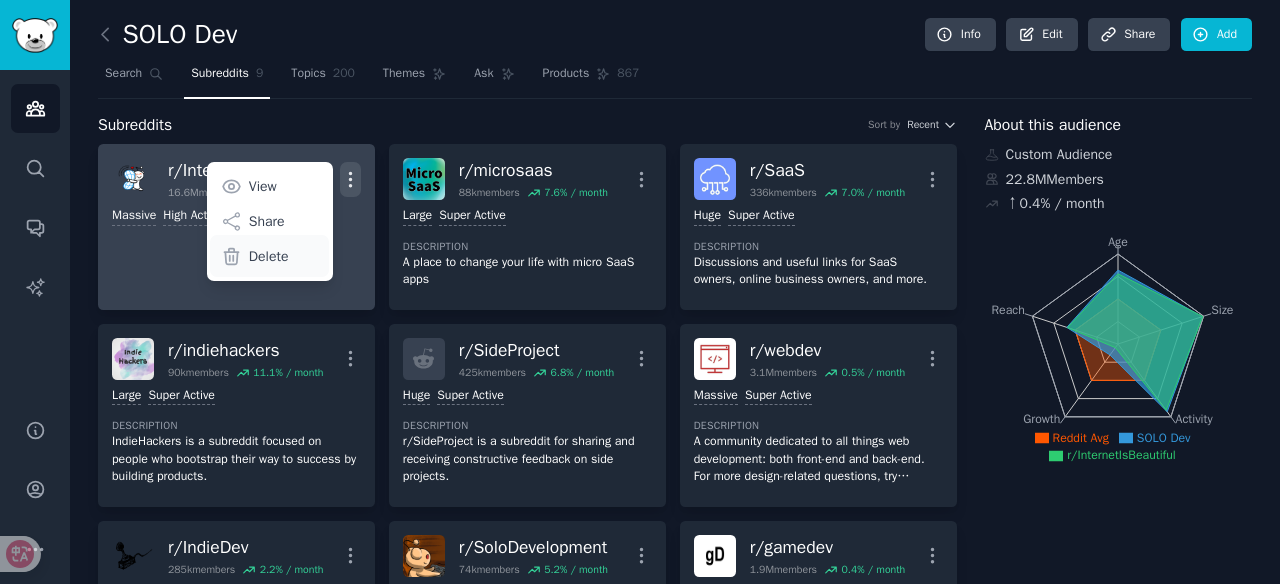 click on "Delete" at bounding box center [269, 256] 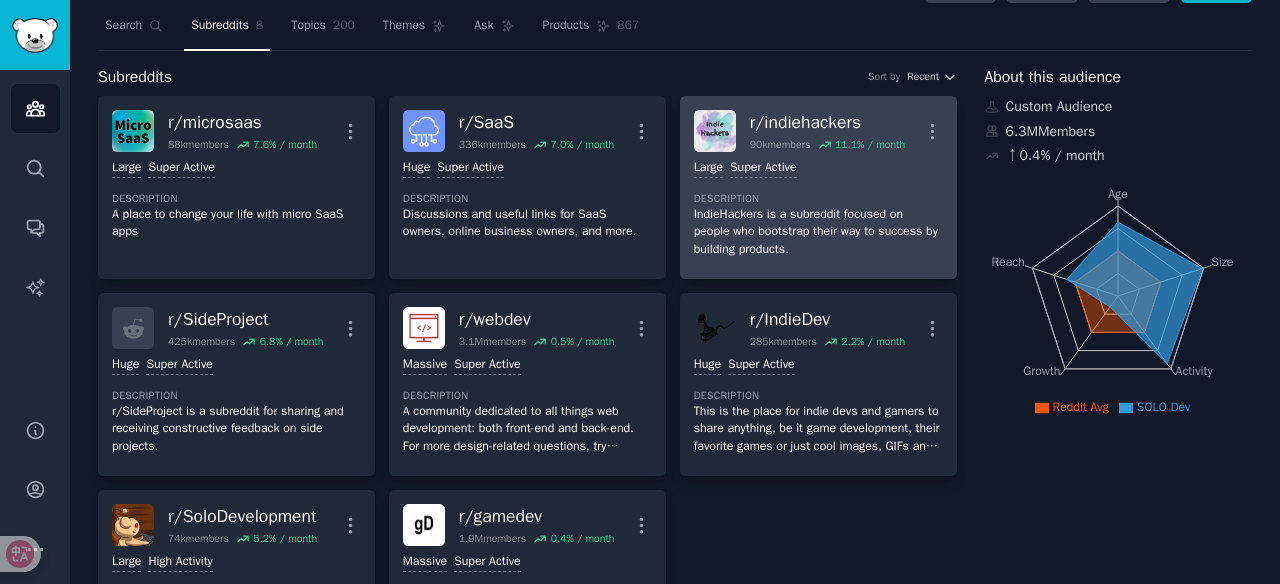 scroll, scrollTop: 0, scrollLeft: 0, axis: both 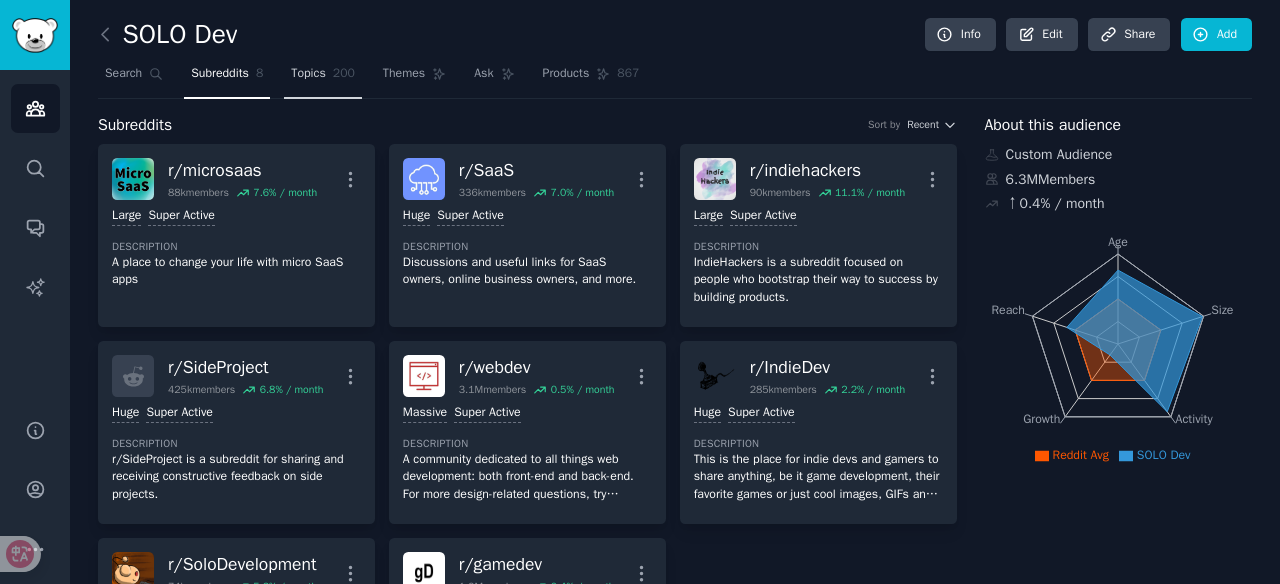 click on "Topics" at bounding box center (308, 74) 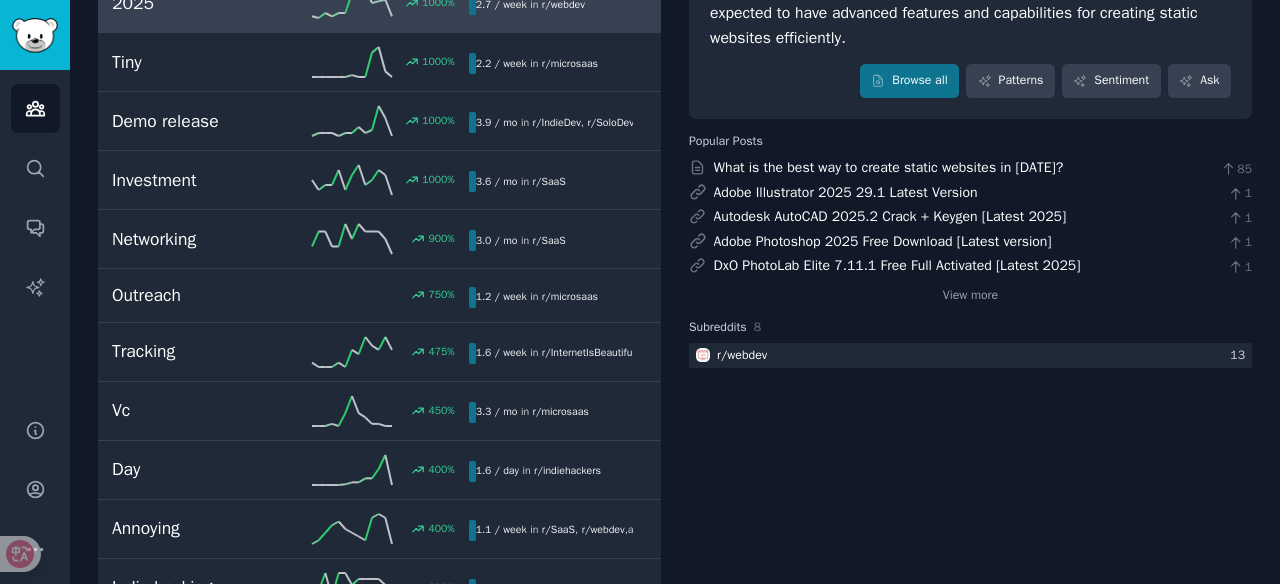 scroll, scrollTop: 200, scrollLeft: 0, axis: vertical 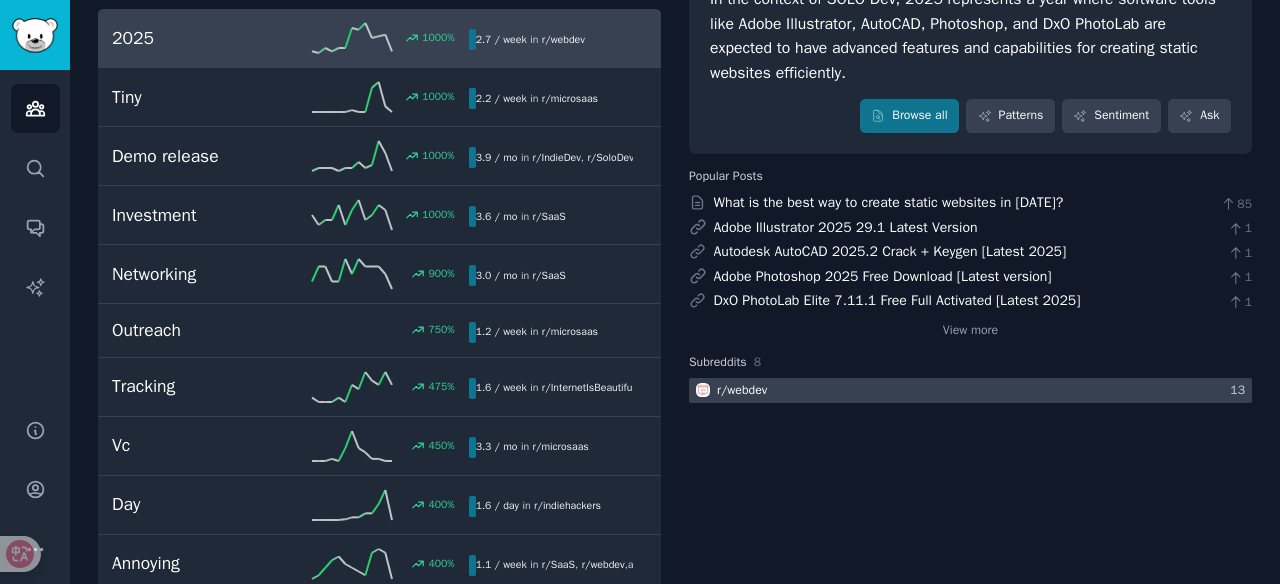 click on "r/ webdev" at bounding box center (742, 391) 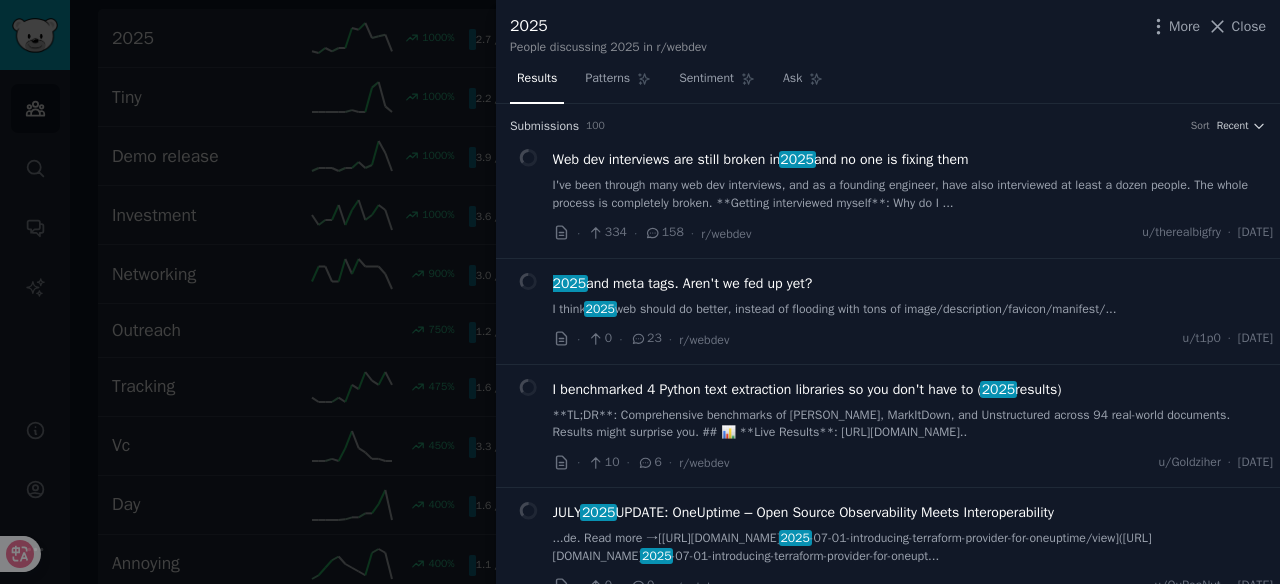 click on "Close" at bounding box center (1249, 26) 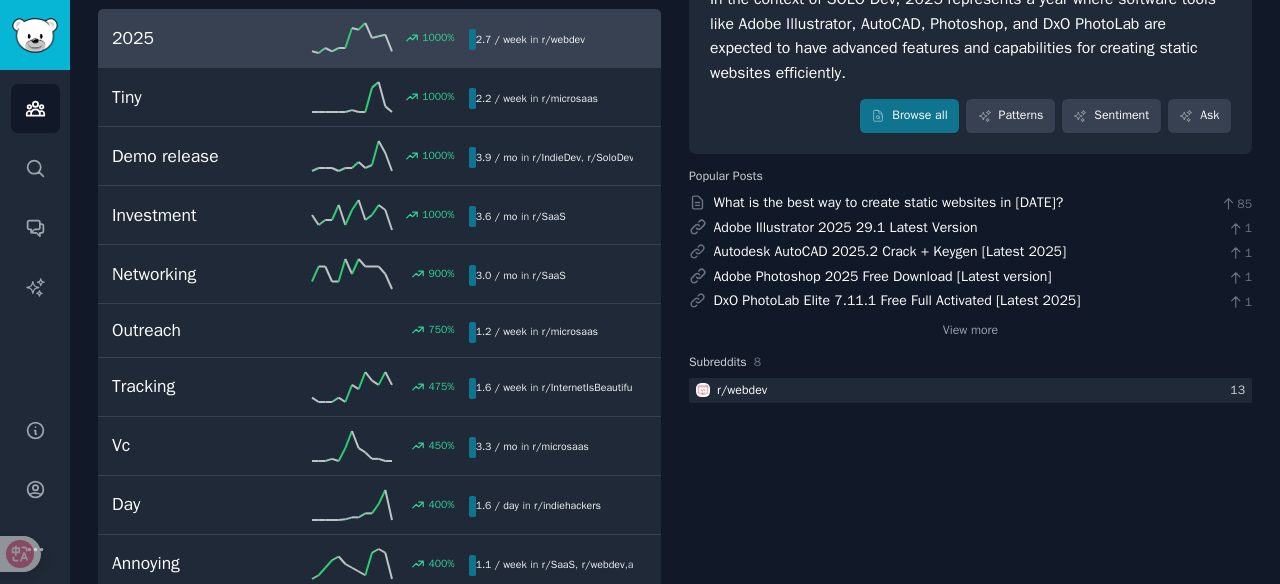 click on "In the context of SOLO Dev, 2025 represents a year where software tools like Adobe Illustrator, AutoCAD, Photoshop, and DxO PhotoLab are expected to have advanced features and capabilities for creating static websites efficiently." at bounding box center [970, 36] 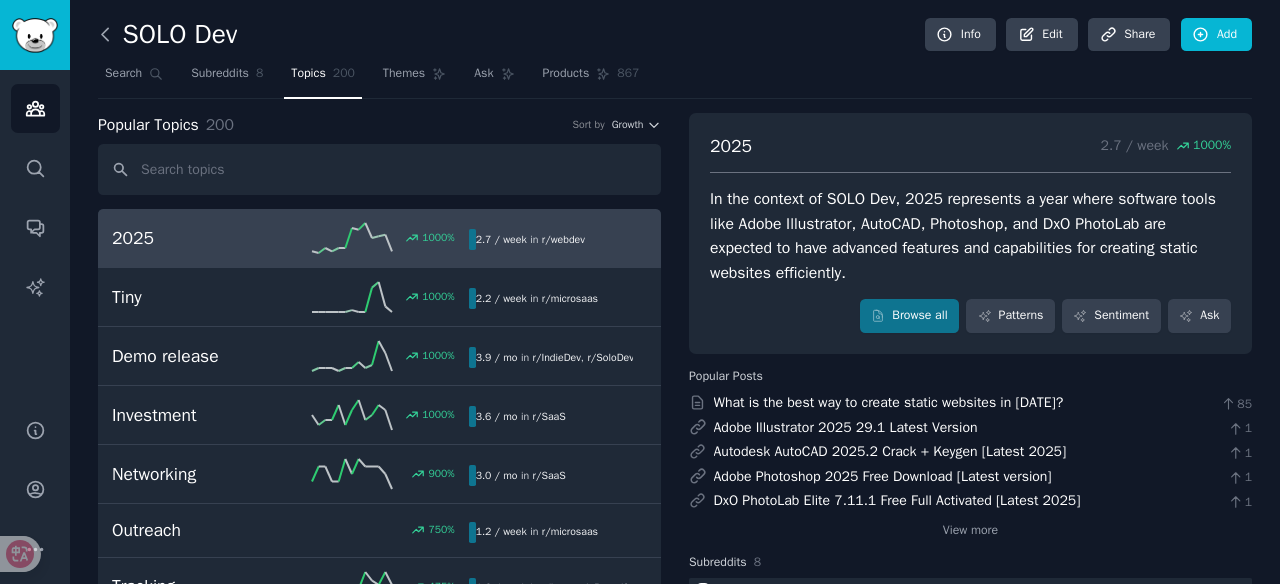 click 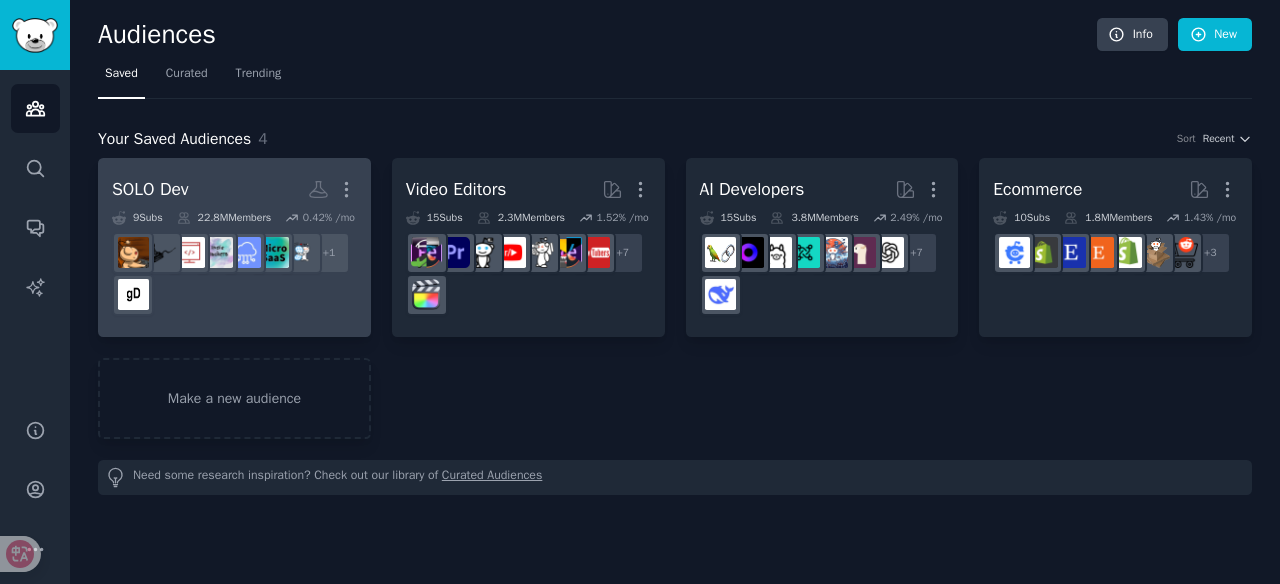 click on "SOLO Dev" at bounding box center [150, 189] 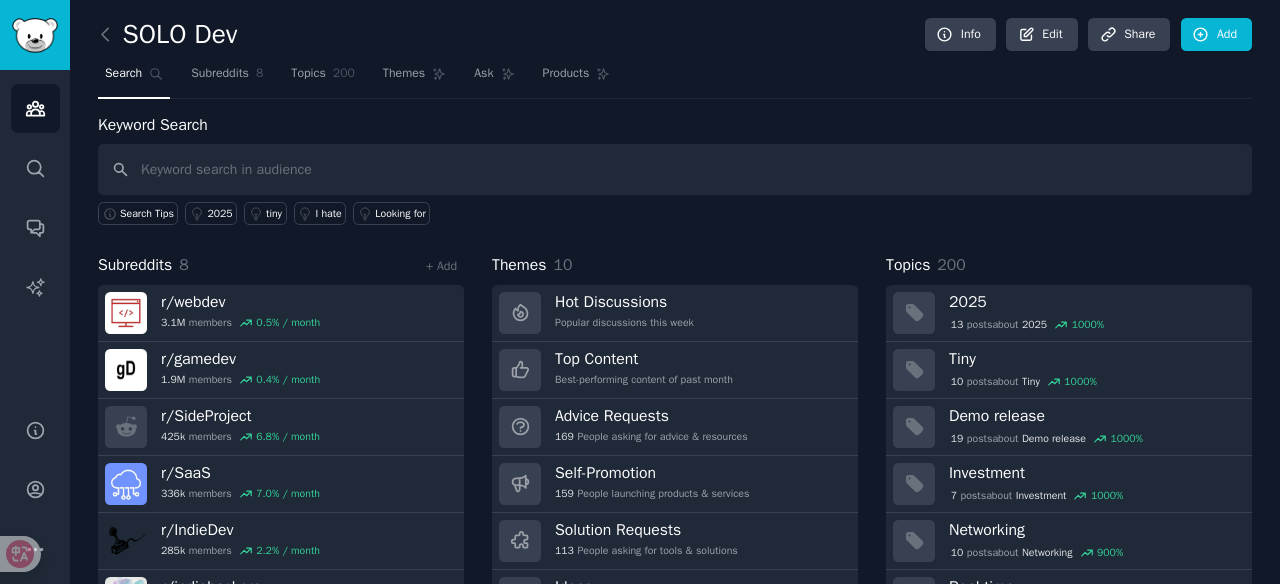 scroll, scrollTop: 106, scrollLeft: 0, axis: vertical 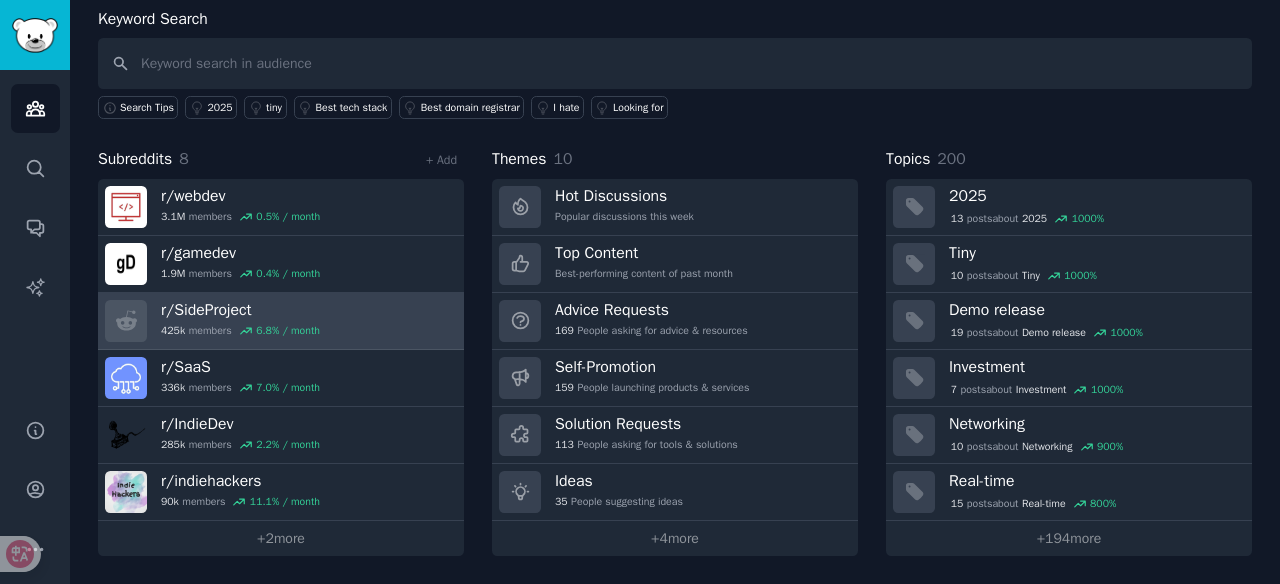 click on "r/ SideProject" at bounding box center [240, 310] 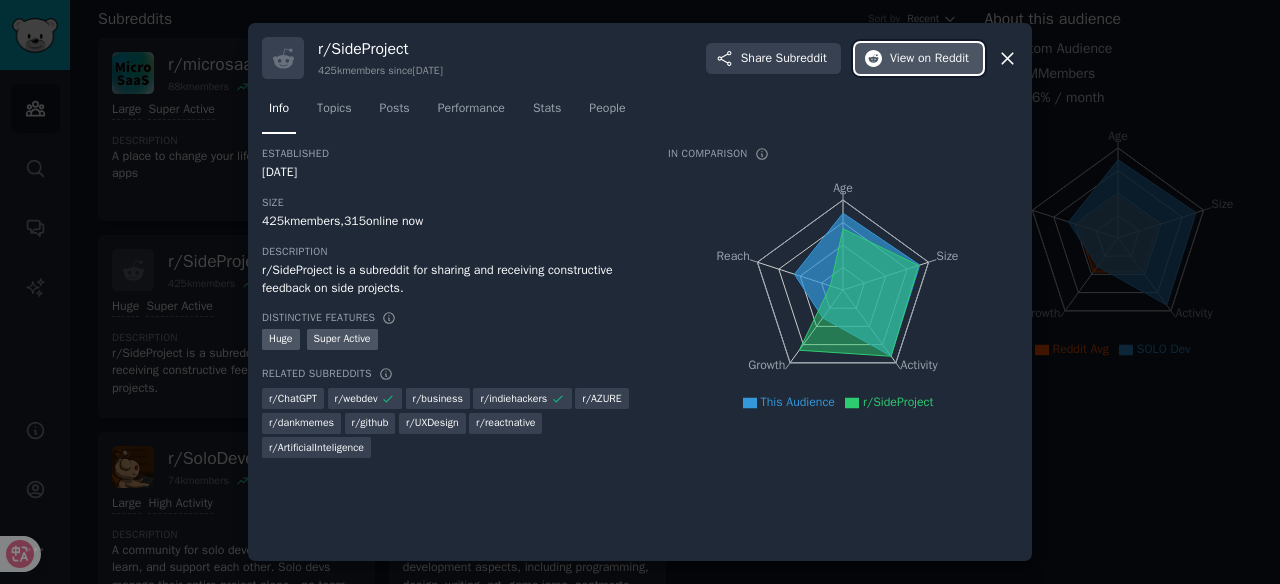 click on "View  on Reddit" at bounding box center [929, 59] 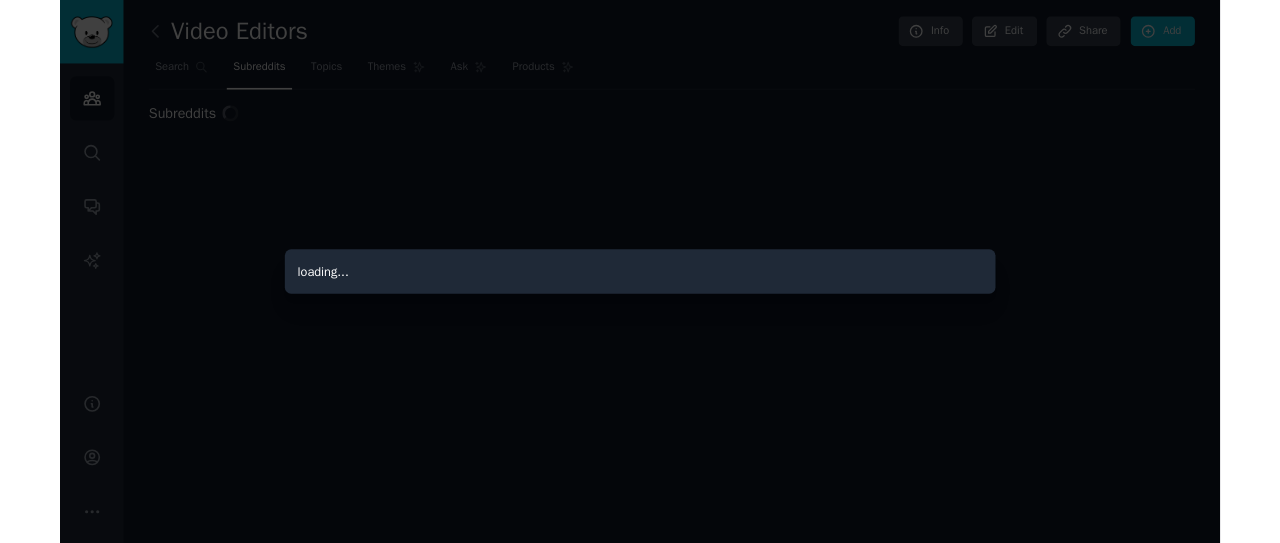 scroll, scrollTop: 0, scrollLeft: 0, axis: both 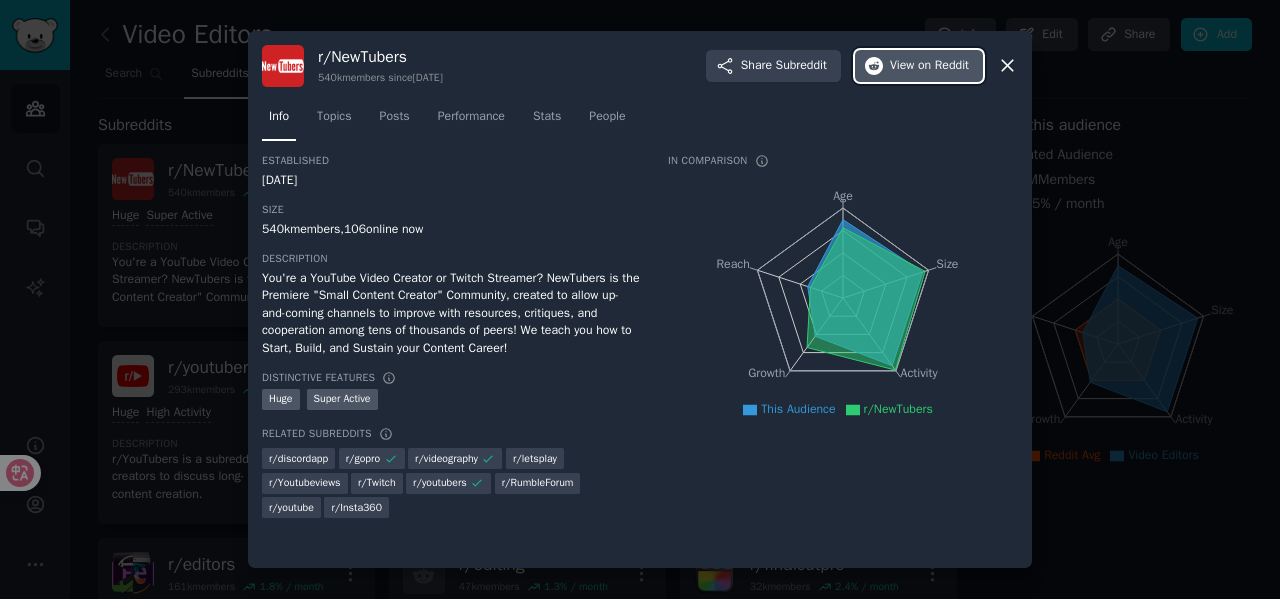 click on "View  on Reddit" at bounding box center [919, 66] 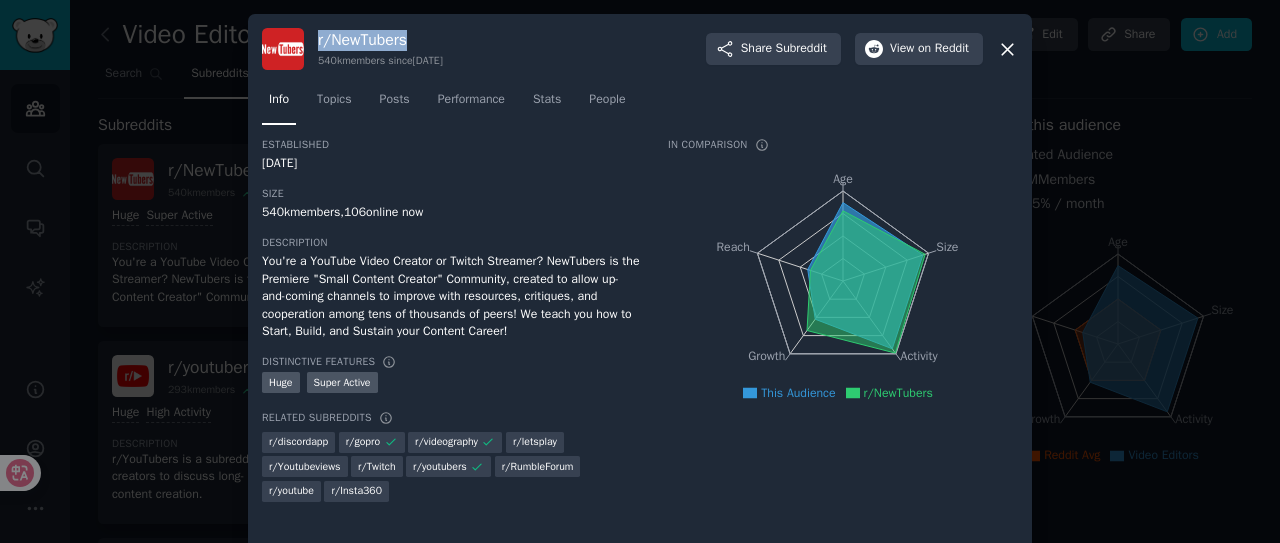 drag, startPoint x: 315, startPoint y: 39, endPoint x: 441, endPoint y: 39, distance: 126 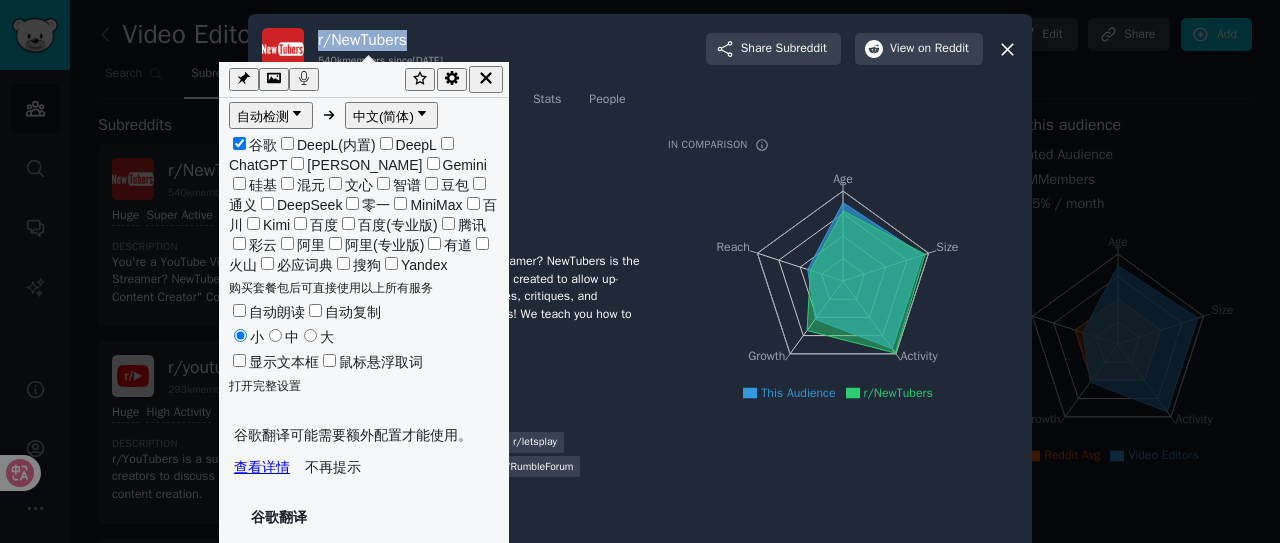 copy on "r/ NewTubers" 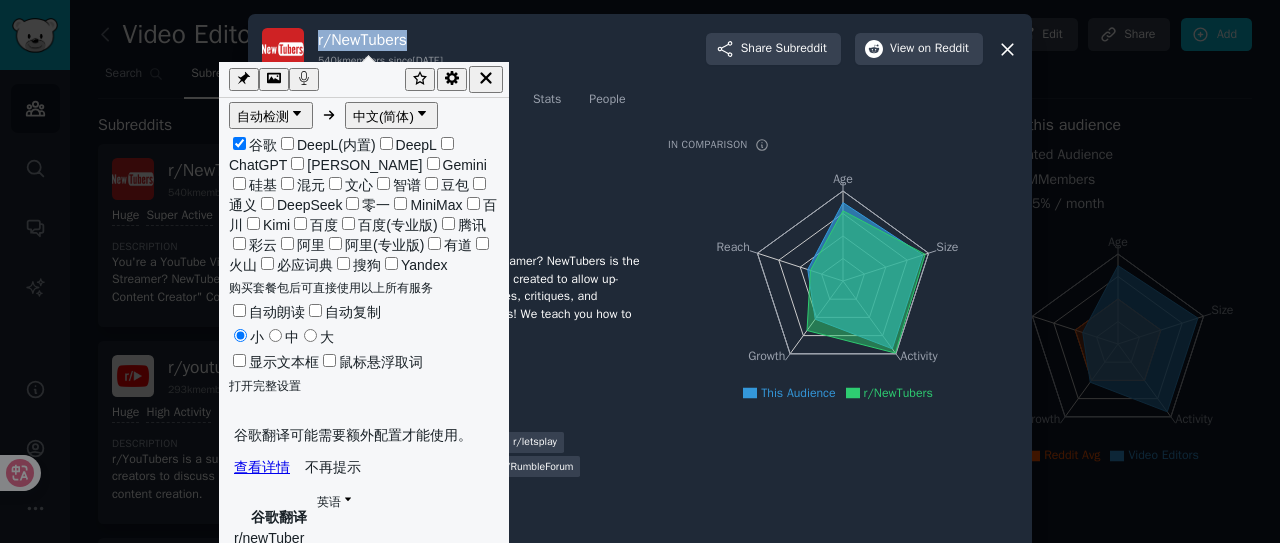 click 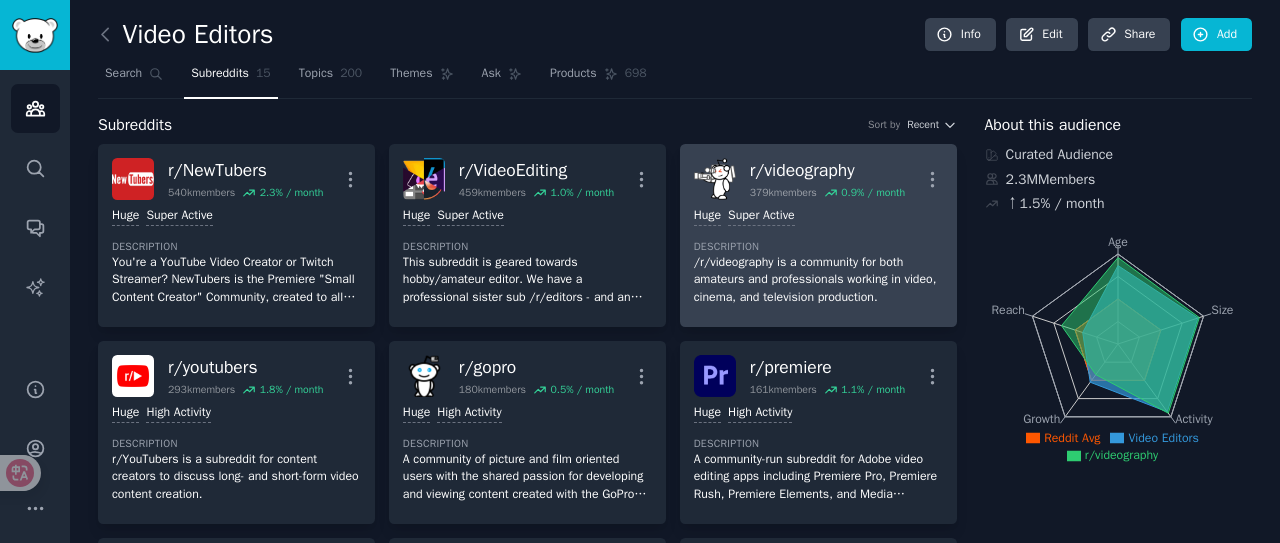 click on "r/ videography" at bounding box center (827, 170) 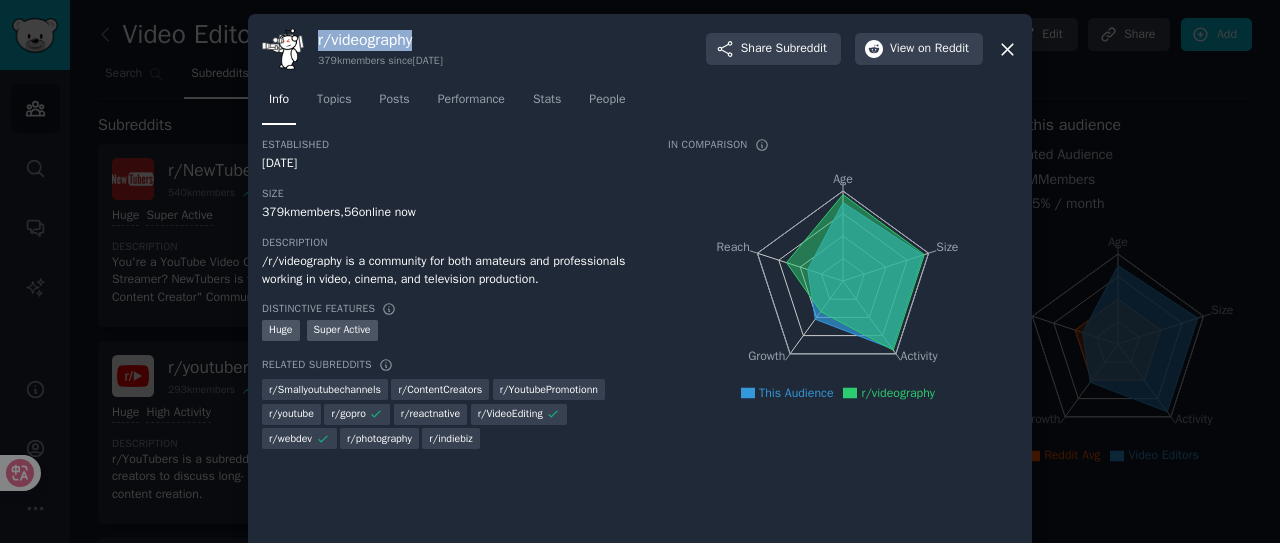 drag, startPoint x: 312, startPoint y: 38, endPoint x: 427, endPoint y: 36, distance: 115.01739 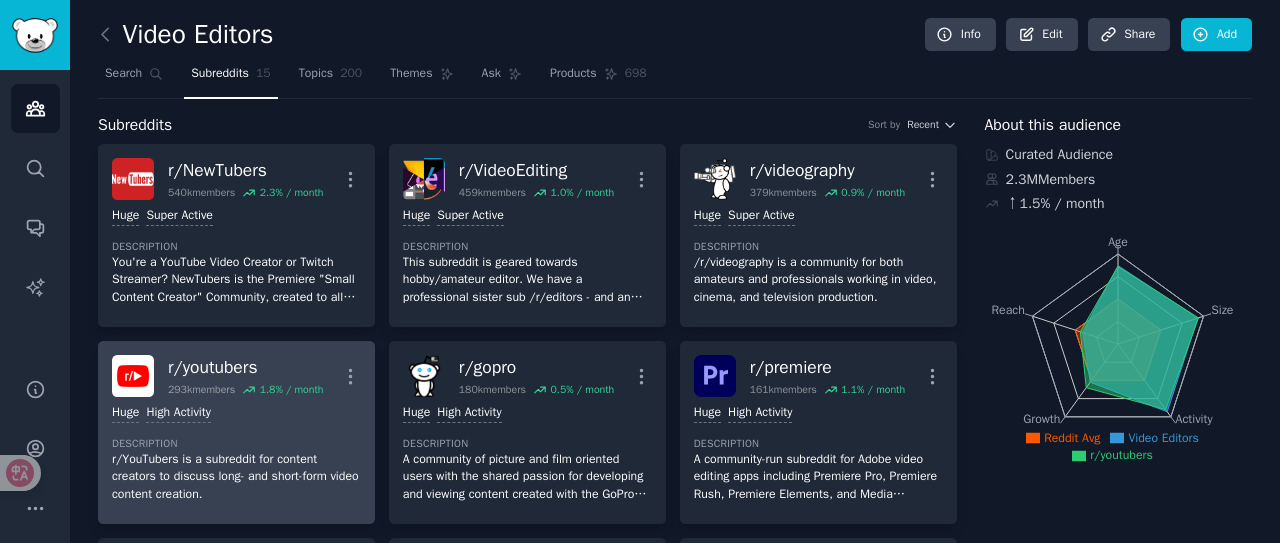 click on "r/ youtubers" at bounding box center [245, 367] 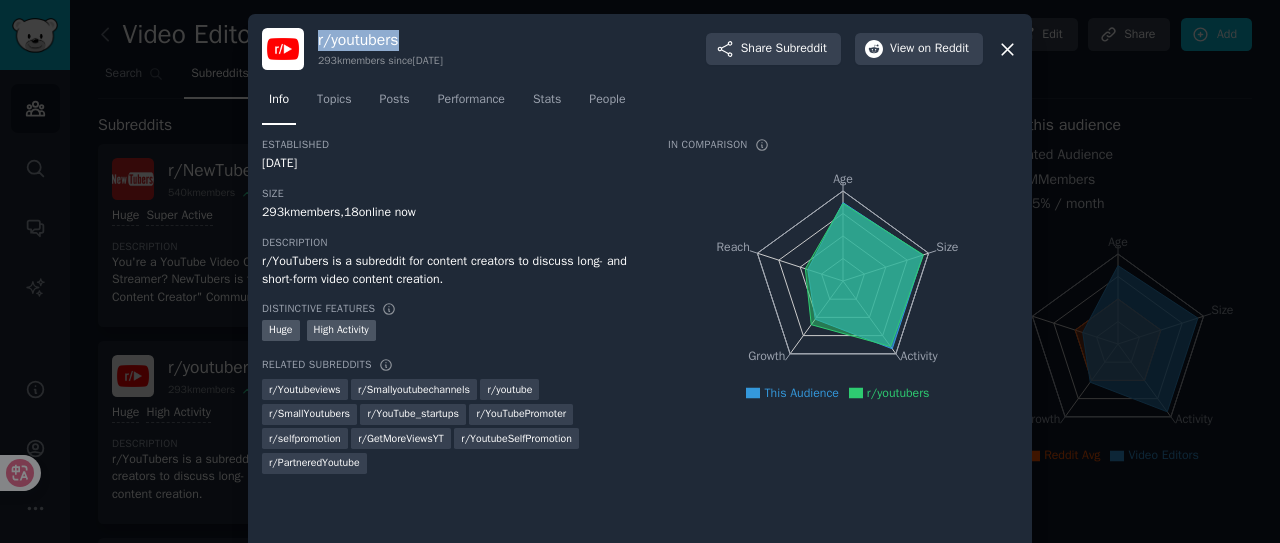 drag, startPoint x: 309, startPoint y: 41, endPoint x: 411, endPoint y: 37, distance: 102.0784 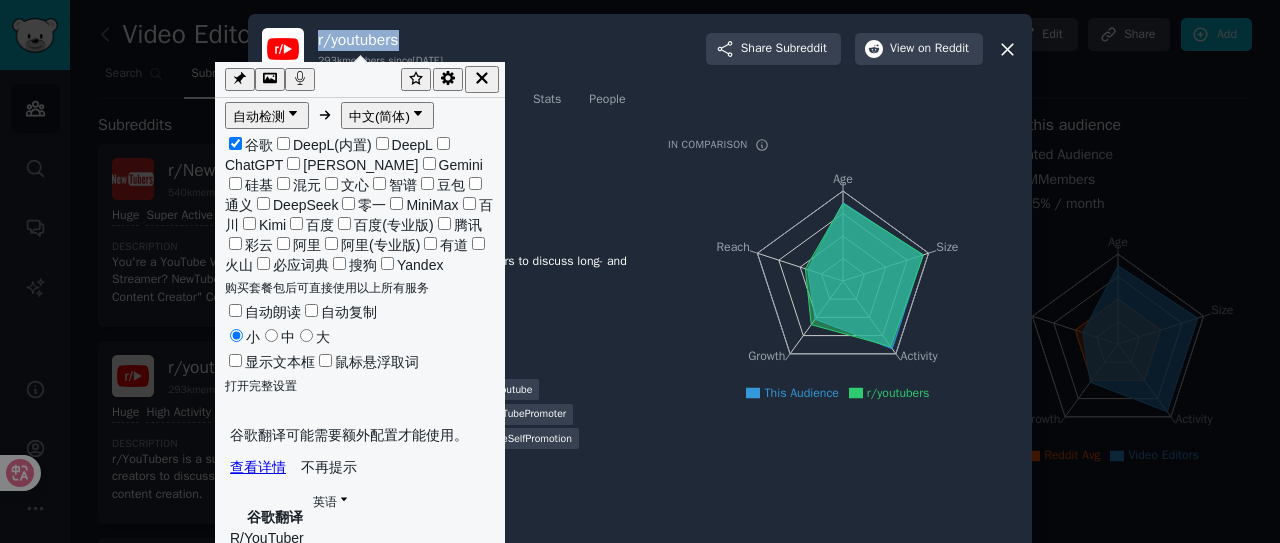 copy on "r/ youtubers" 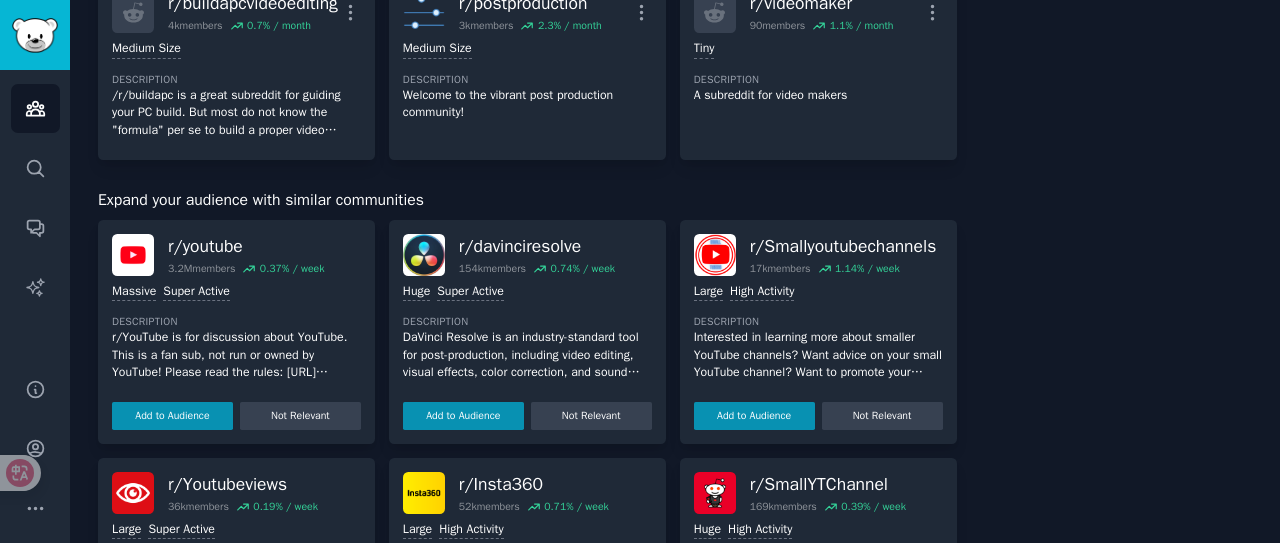 scroll, scrollTop: 1000, scrollLeft: 0, axis: vertical 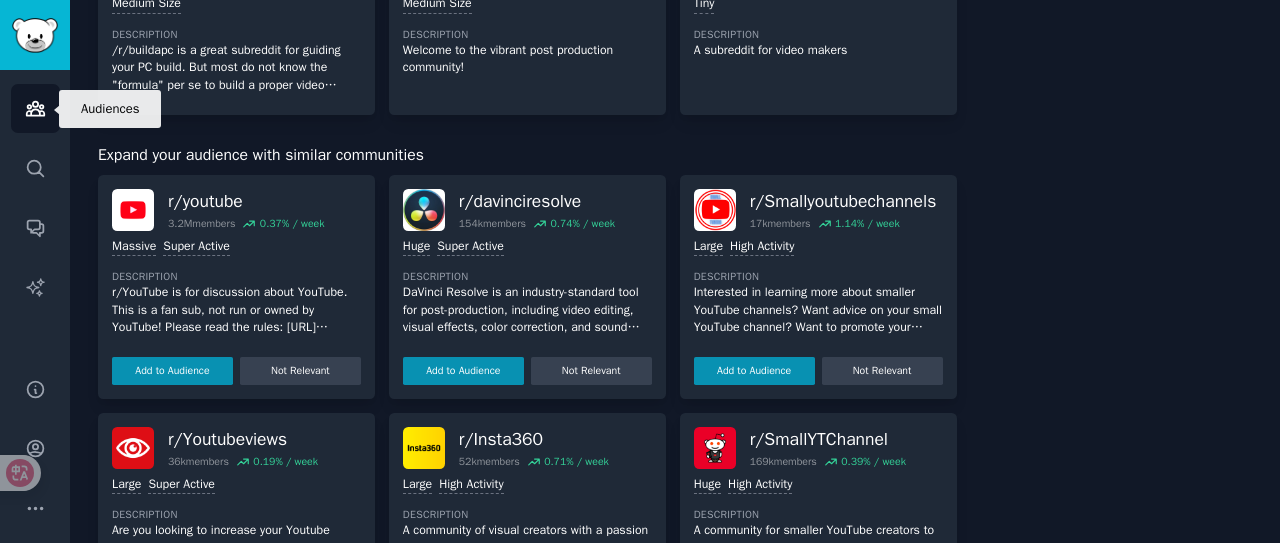 click 